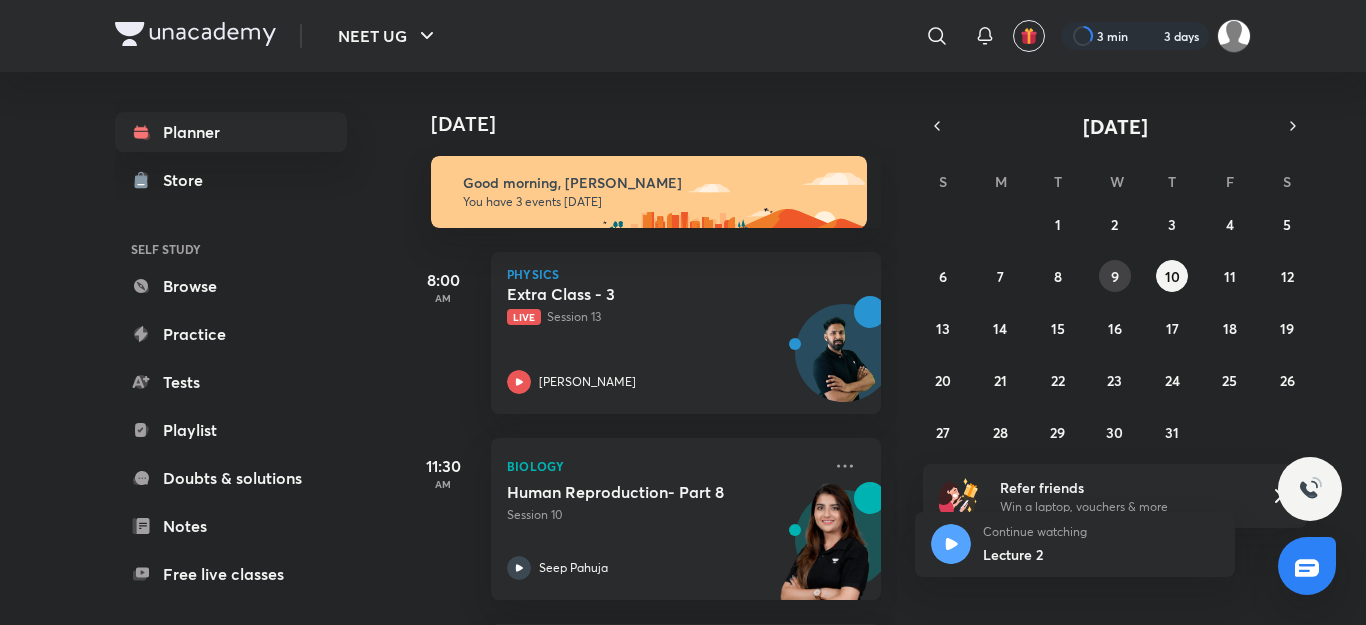 scroll, scrollTop: 0, scrollLeft: 0, axis: both 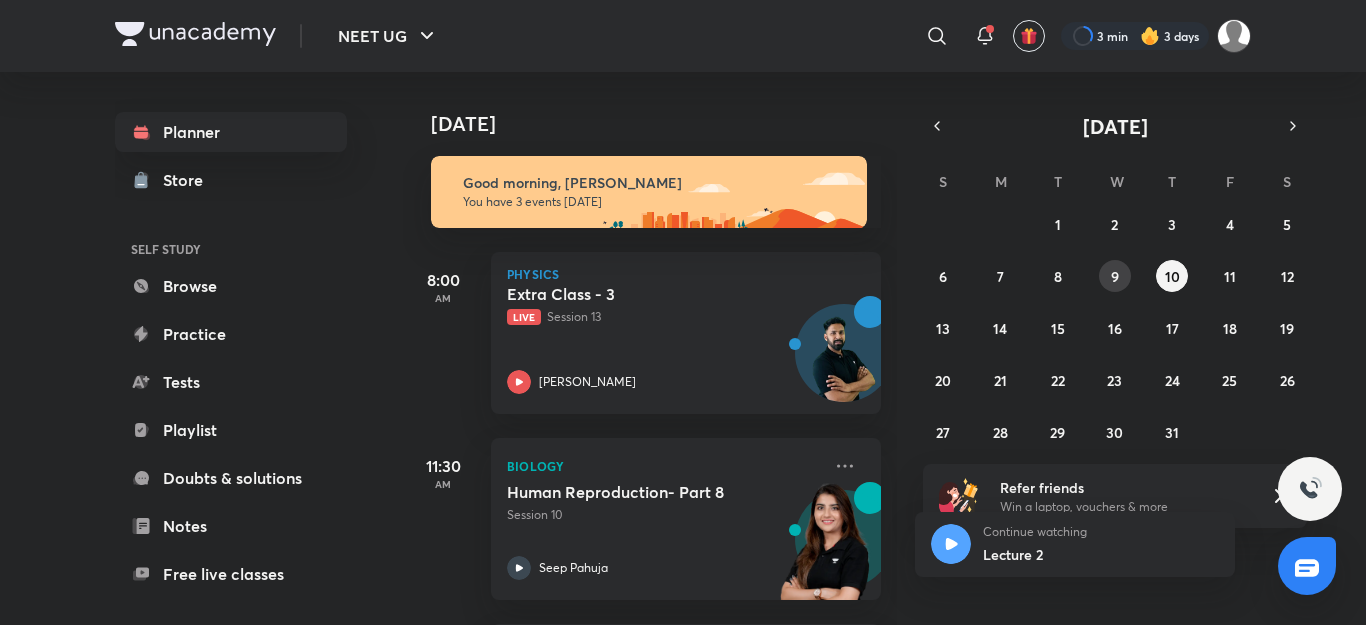 click on "9" at bounding box center (1115, 276) 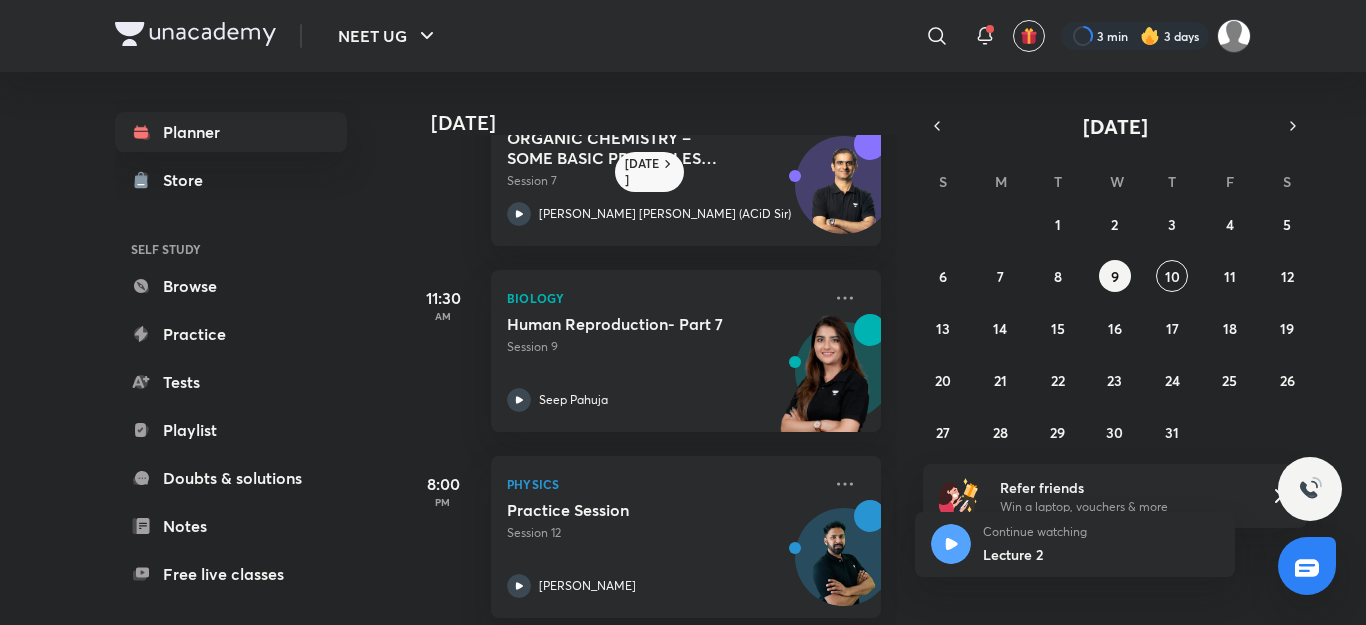 scroll, scrollTop: 288, scrollLeft: 0, axis: vertical 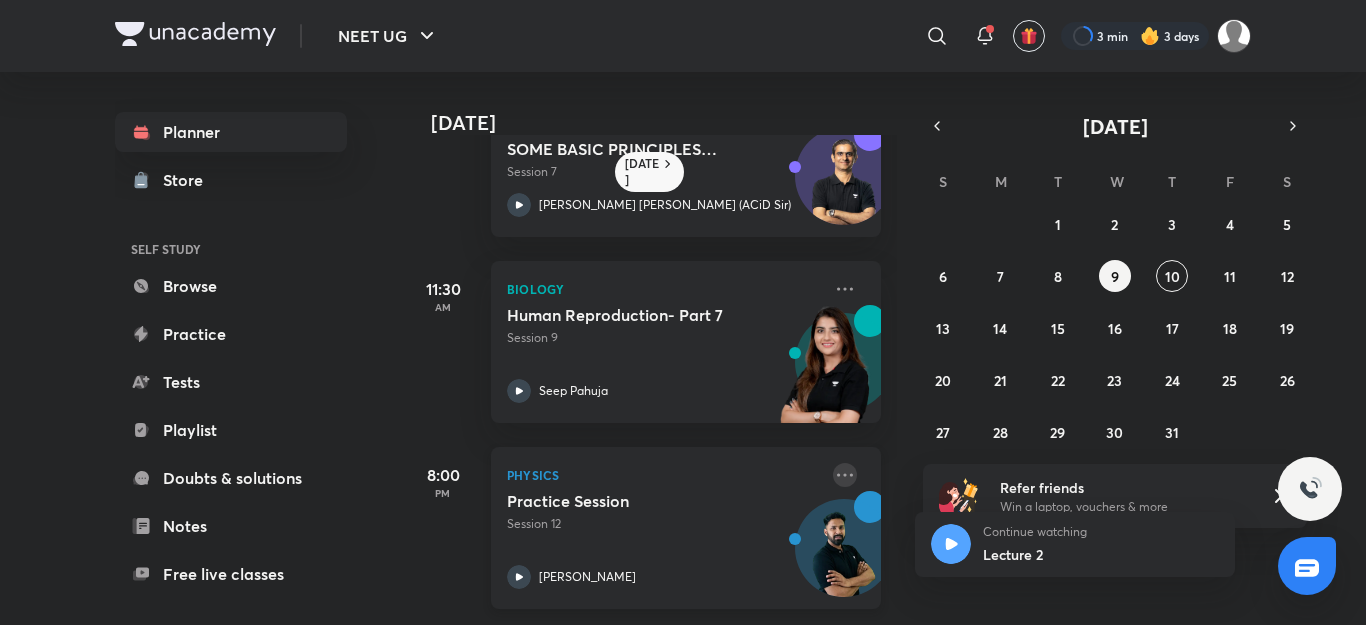 click 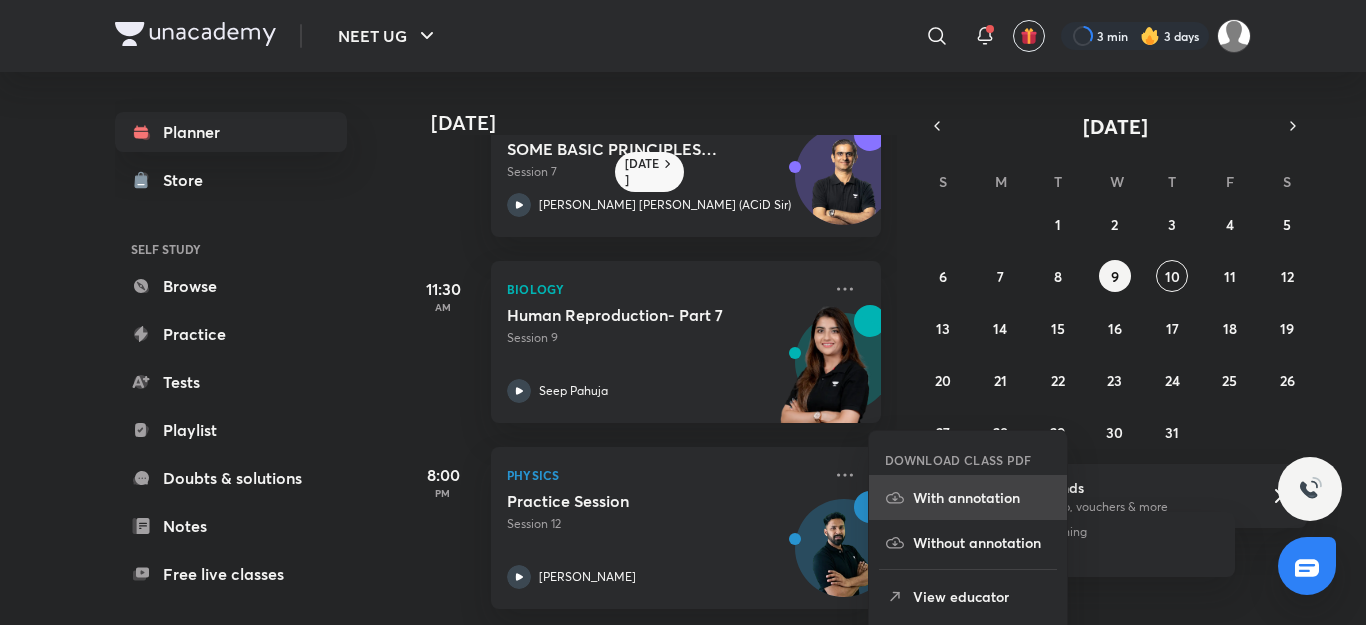 click on "With annotation" at bounding box center [982, 497] 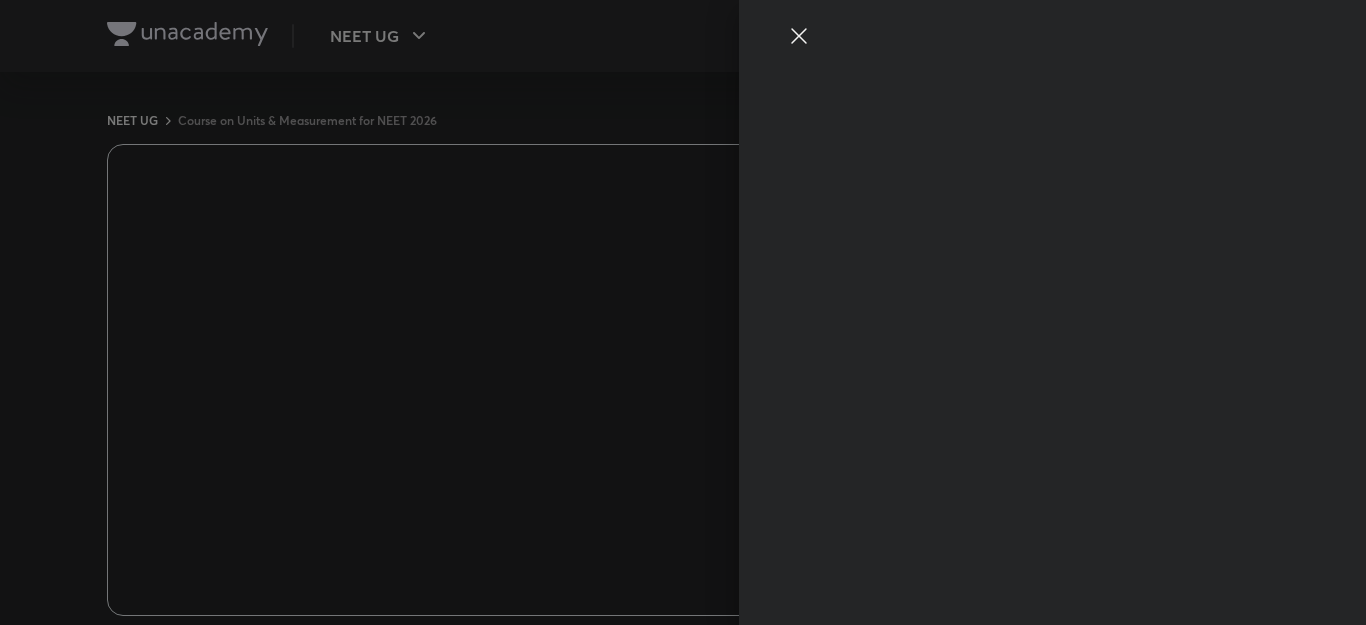 scroll, scrollTop: 0, scrollLeft: 0, axis: both 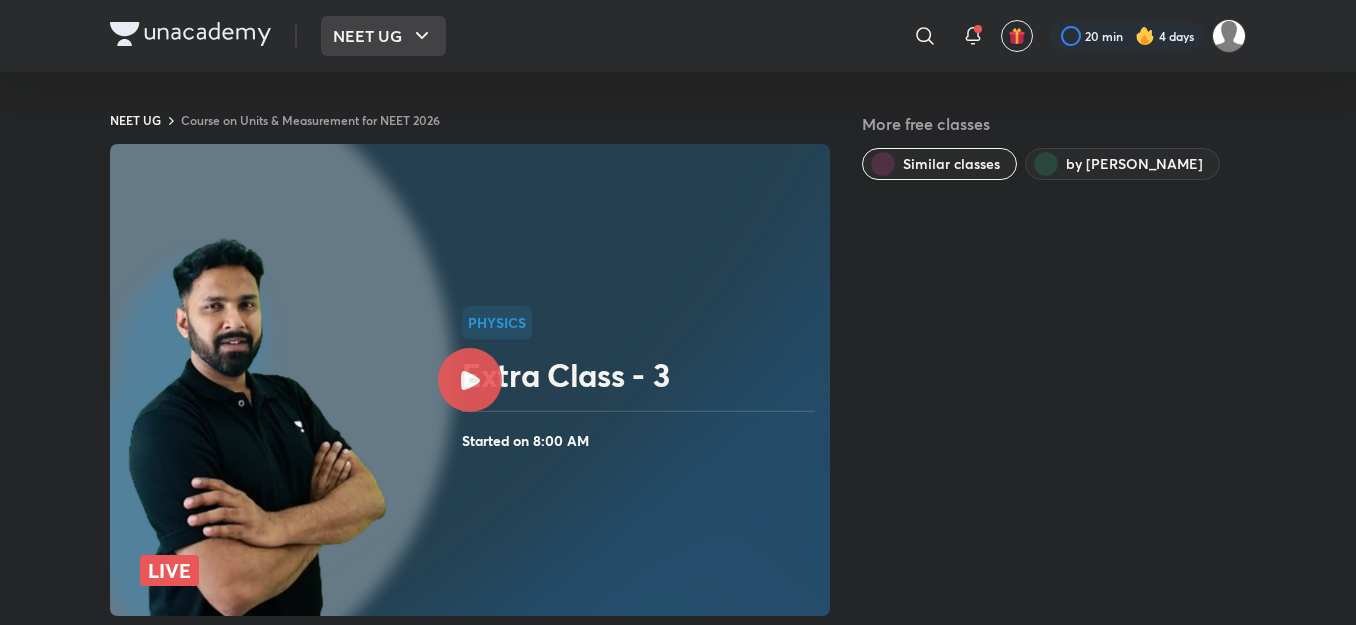 click on "NEET UG" at bounding box center [383, 36] 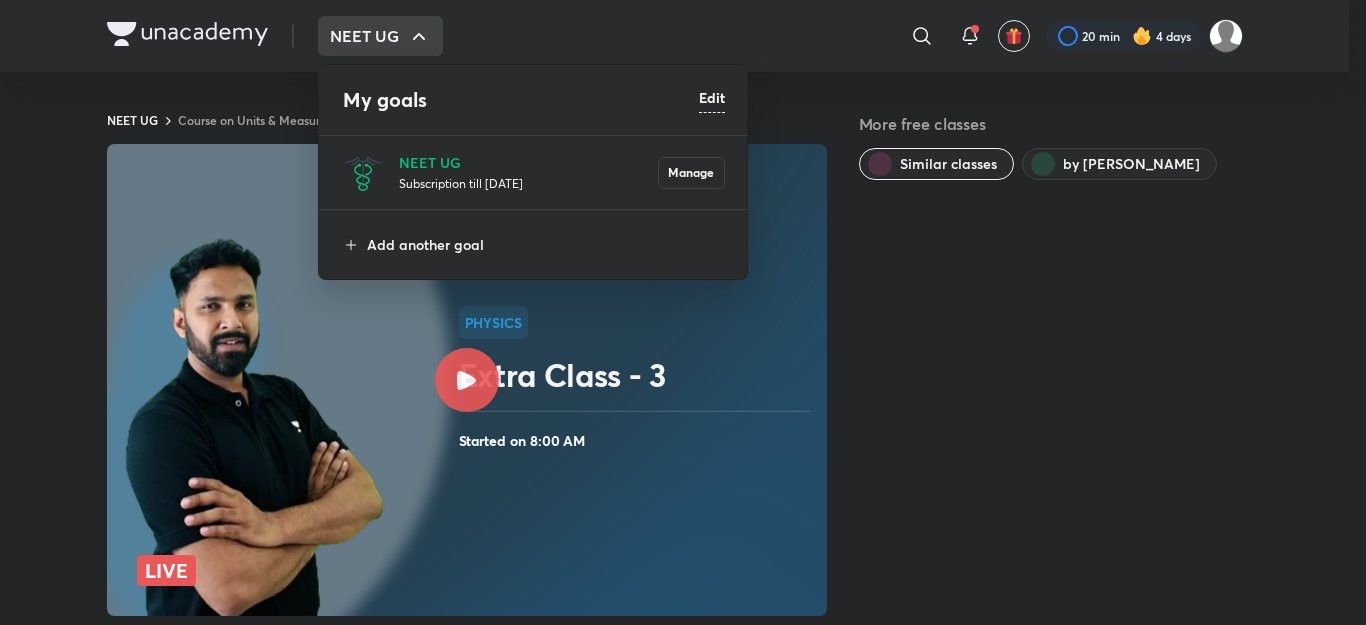 click on "NEET UG Subscription till 25 Jun 2026 Manage" at bounding box center (534, 172) 